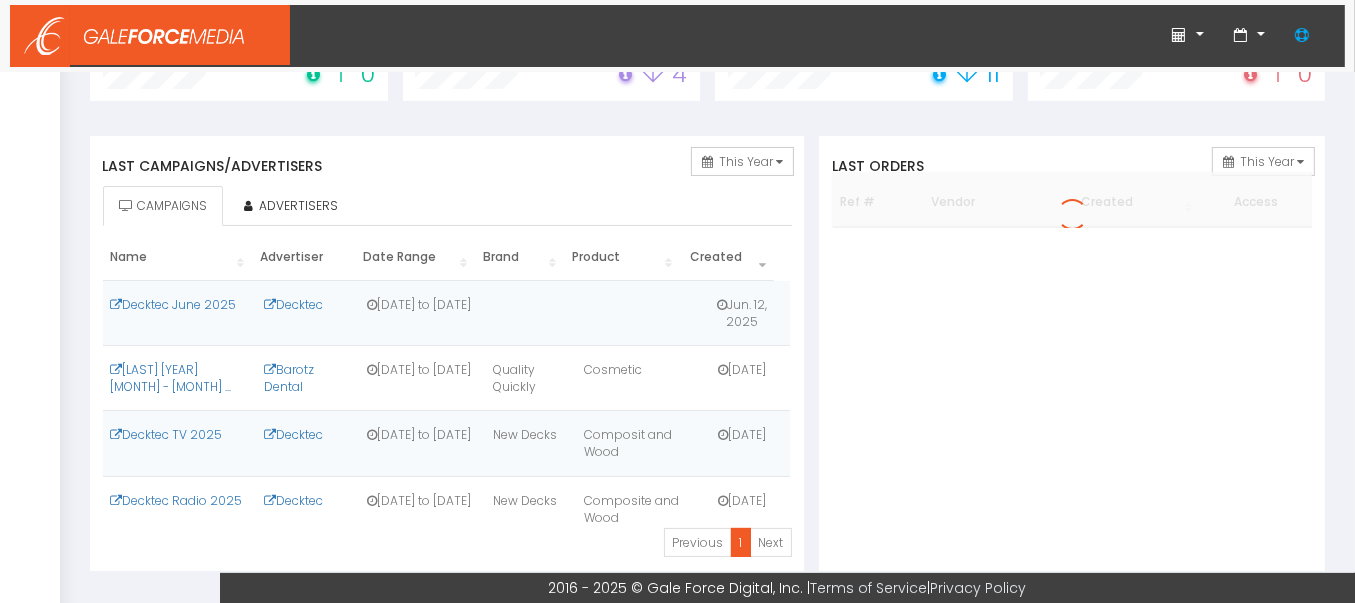 scroll, scrollTop: 200, scrollLeft: 0, axis: vertical 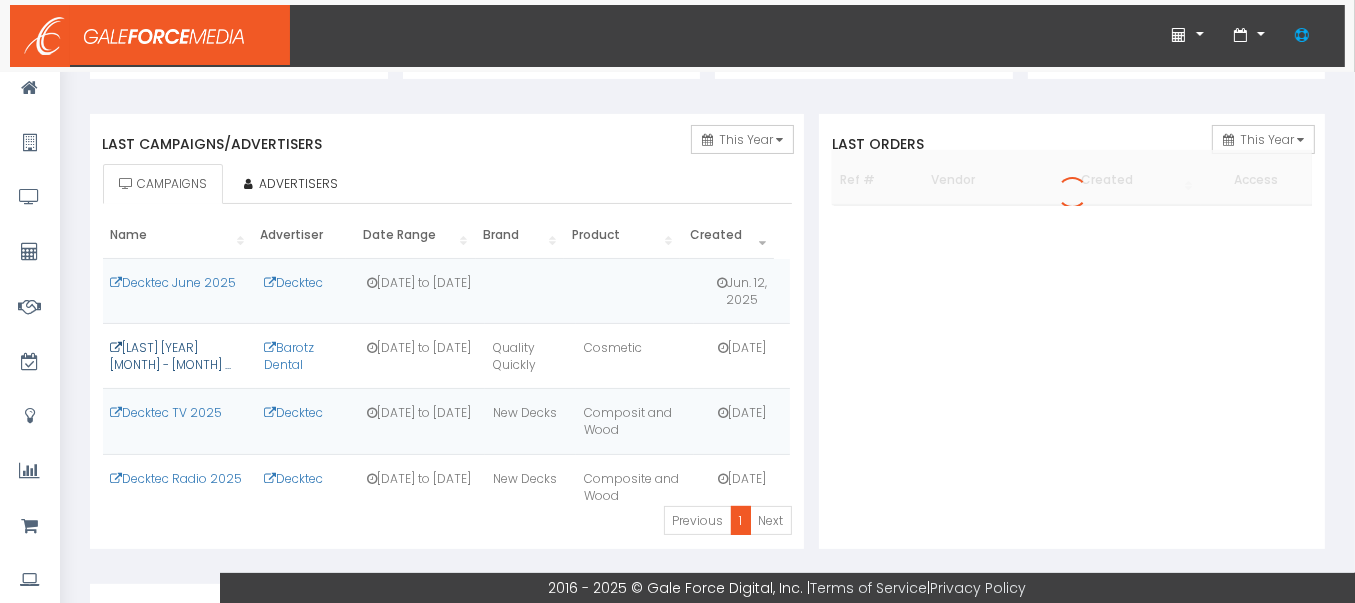 click on "[NAME] [YEAR] [MONTH] - [MONTH] ..." at bounding box center [171, 356] 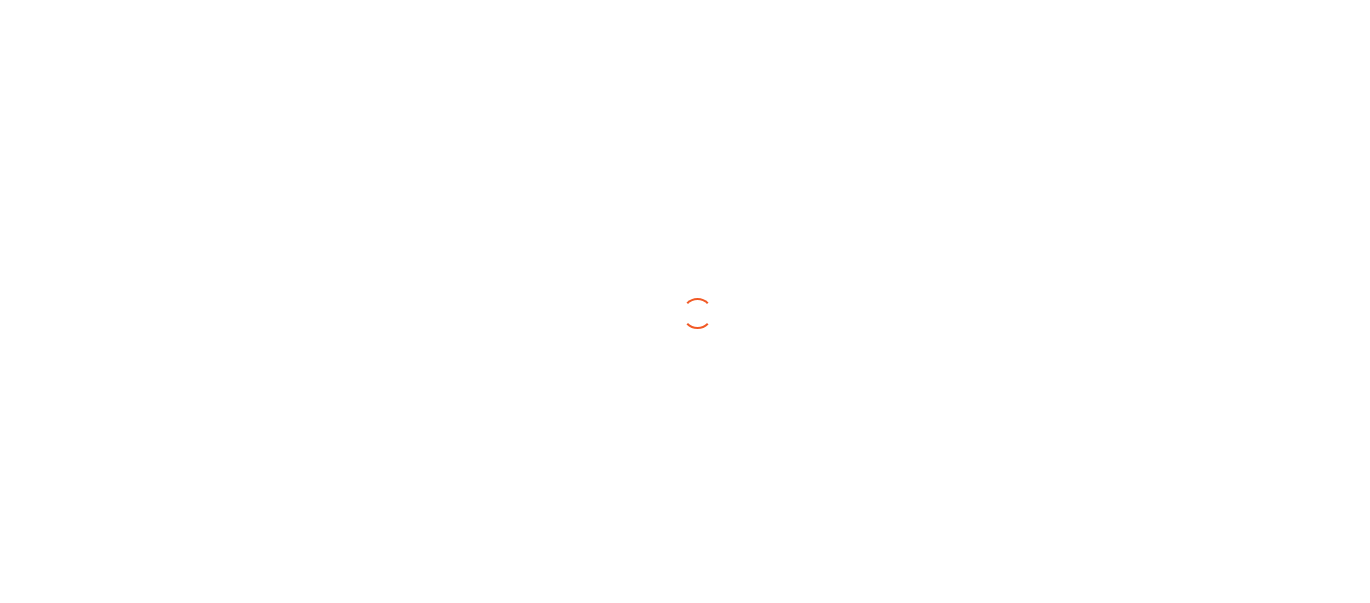 scroll, scrollTop: 0, scrollLeft: 0, axis: both 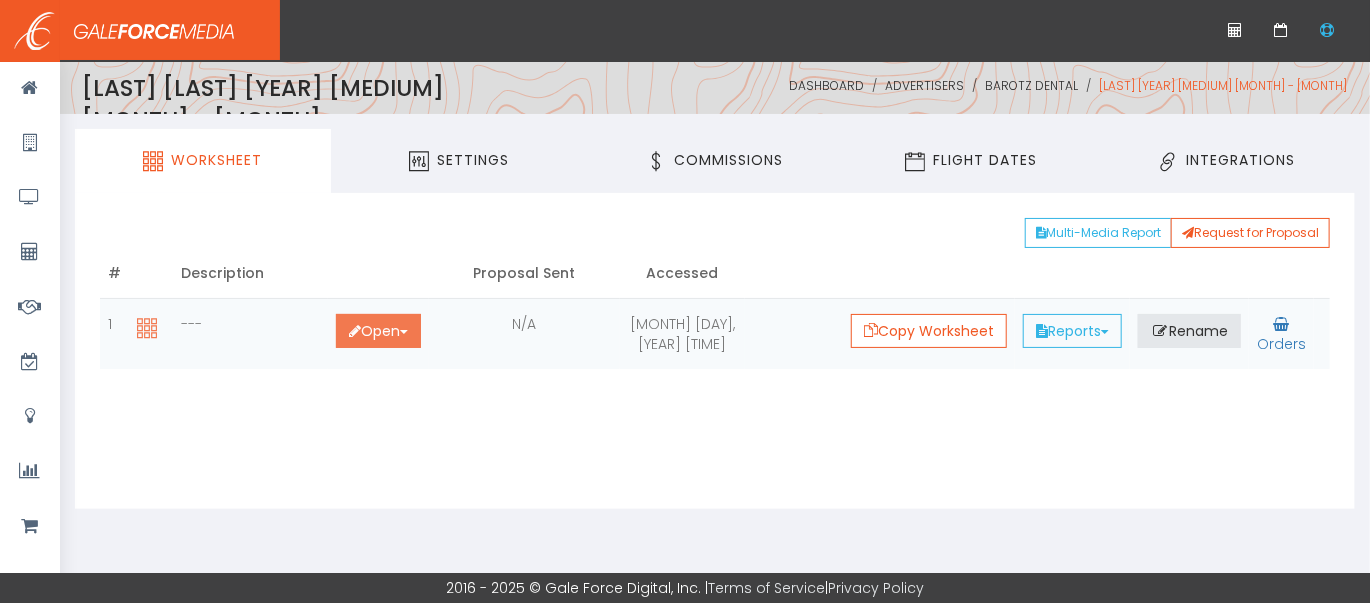 click on "Open
Toggle Dropdown" at bounding box center (378, 331) 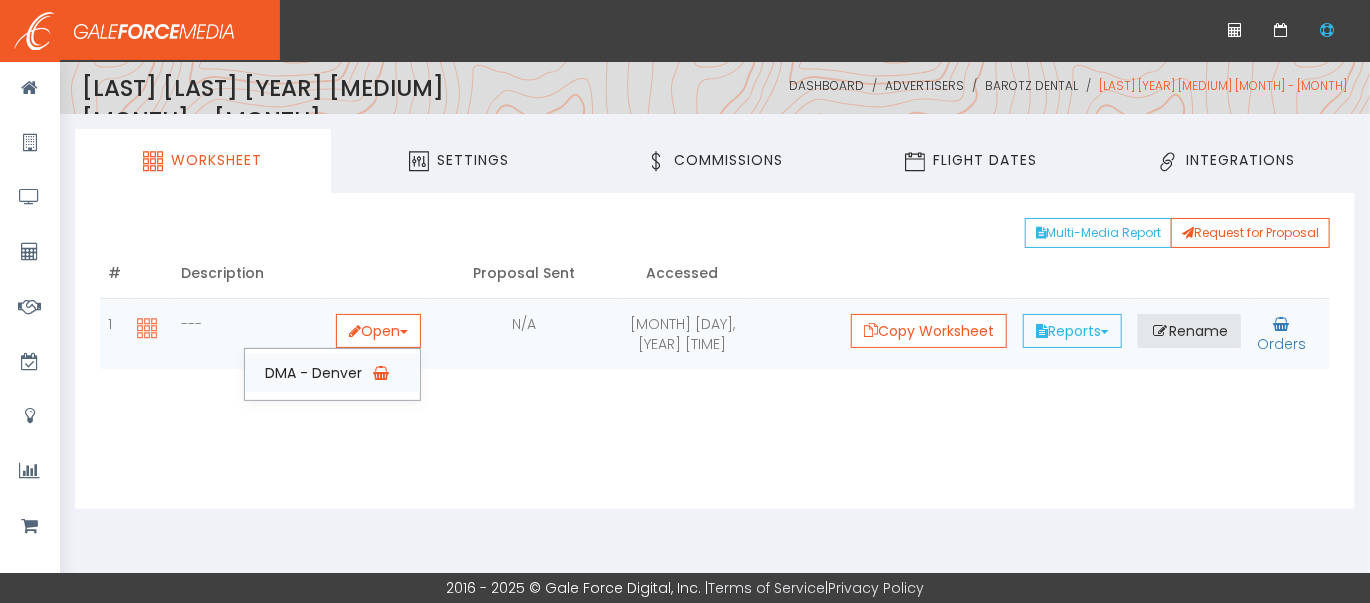 click on "DMA - Denver" at bounding box center (332, 373) 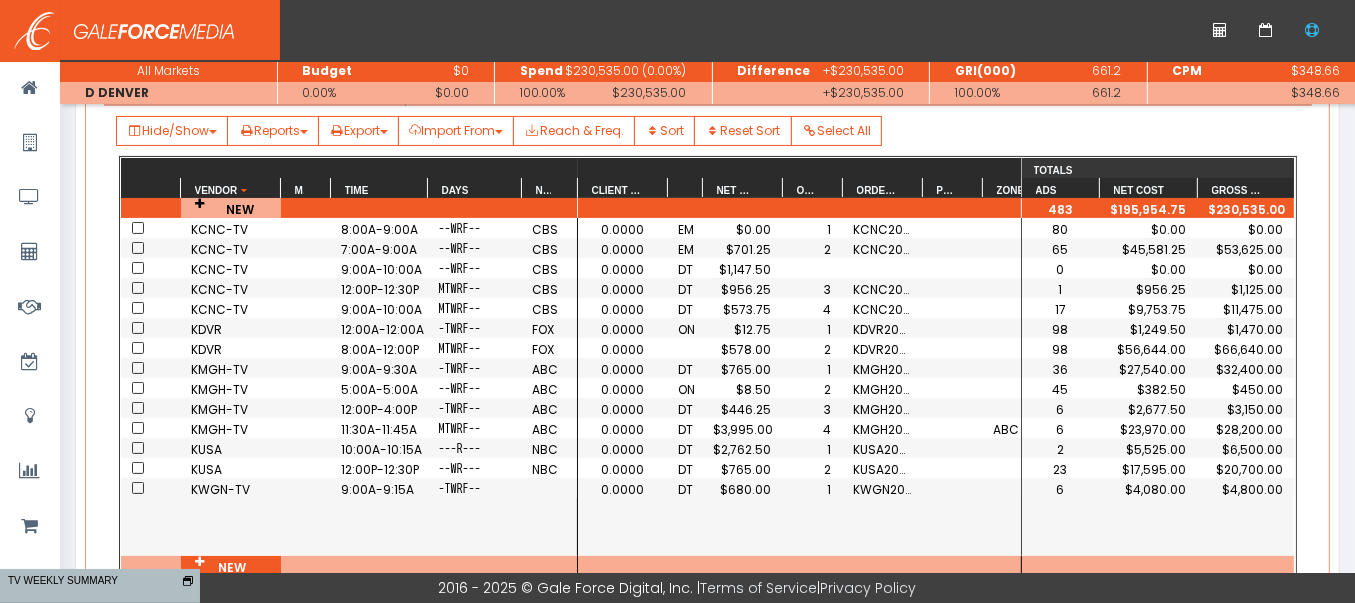 scroll, scrollTop: 200, scrollLeft: 0, axis: vertical 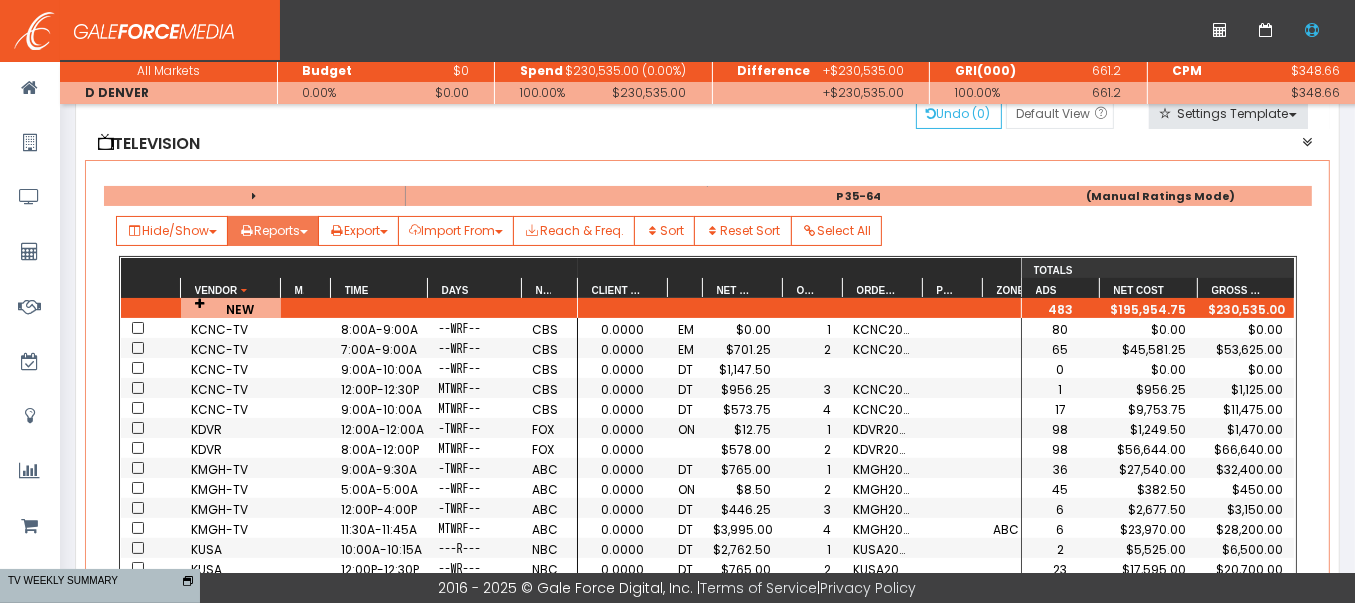 click on "Reports" at bounding box center [172, 231] 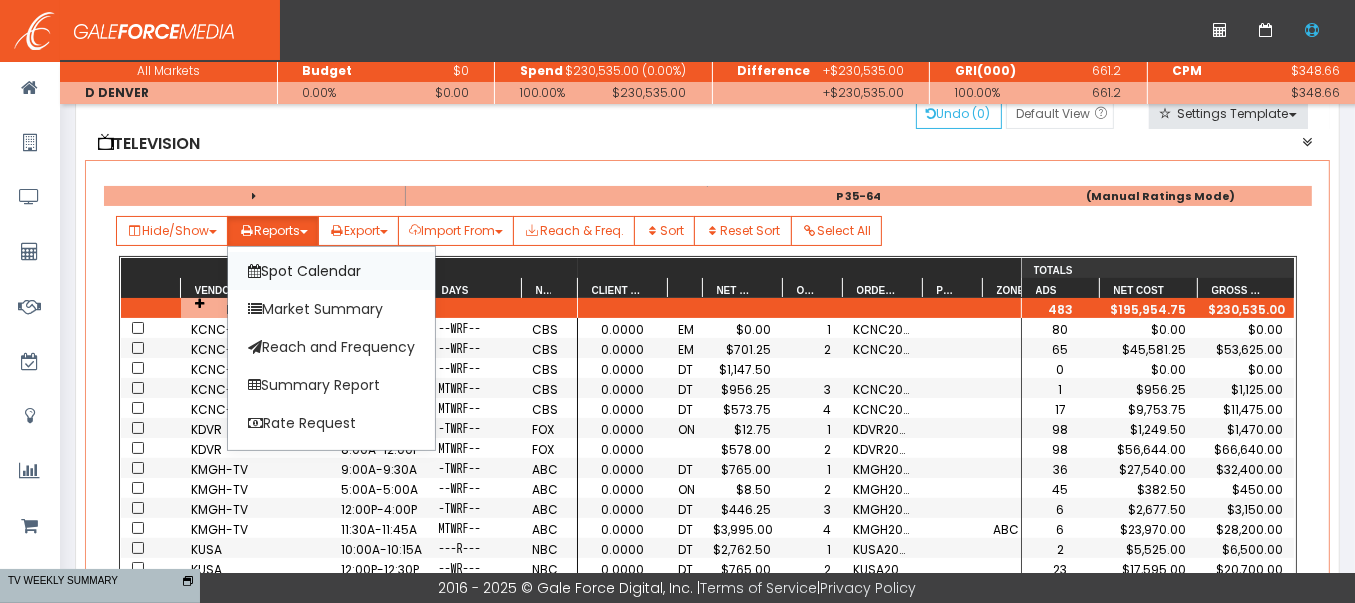 click on "Spot Calendar" at bounding box center [331, 271] 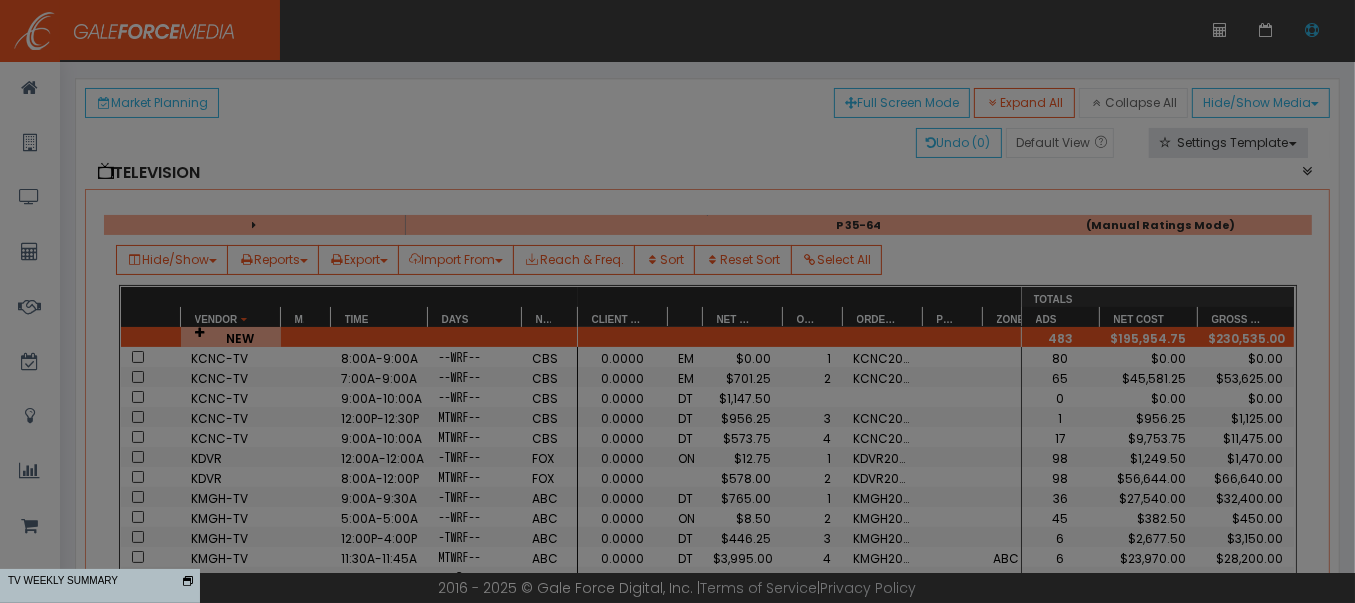 scroll, scrollTop: 0, scrollLeft: 0, axis: both 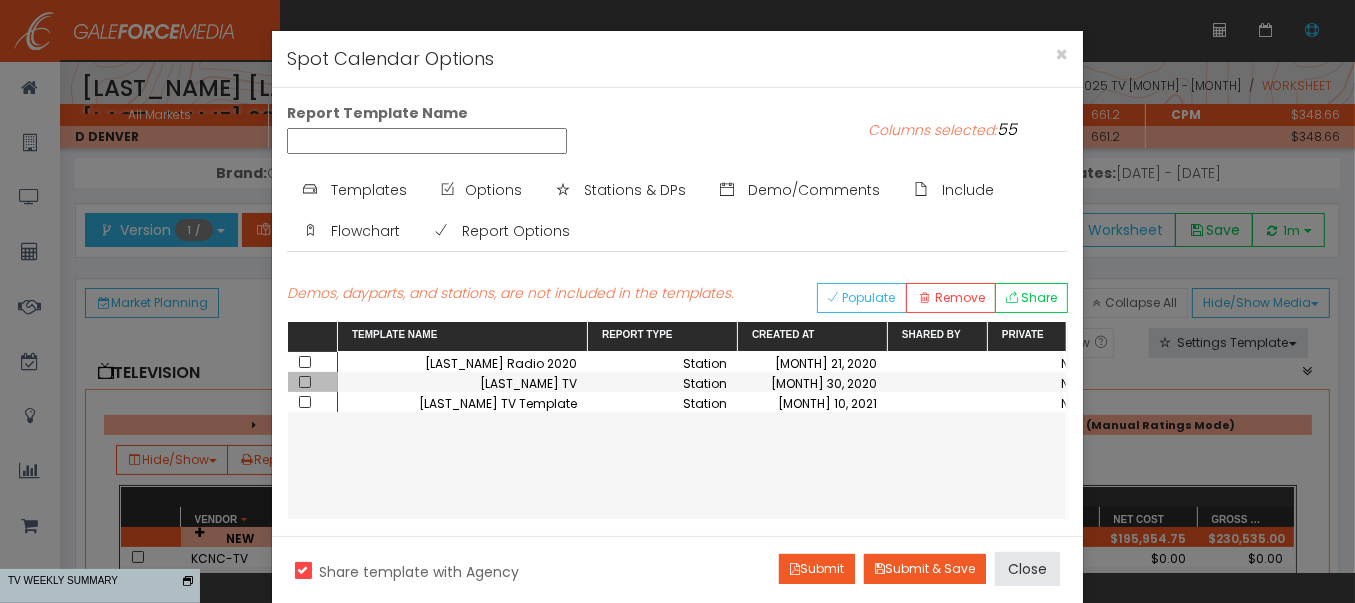 click at bounding box center (305, 382) 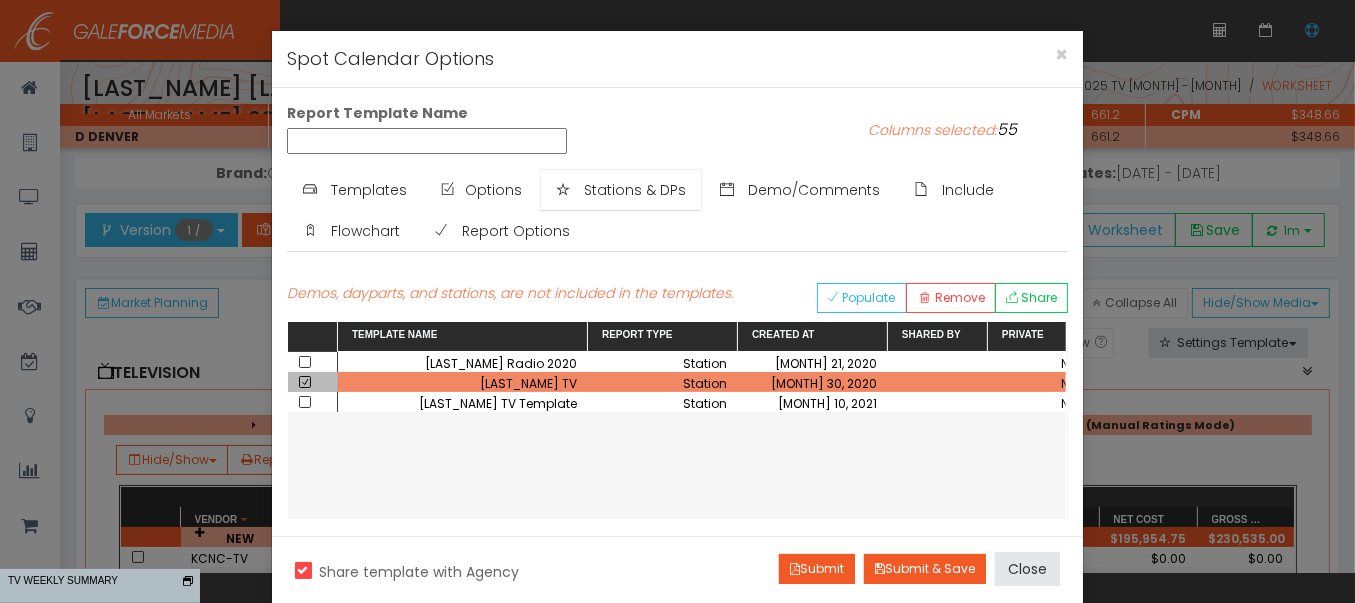click on "Stations & DPs" at bounding box center [635, 190] 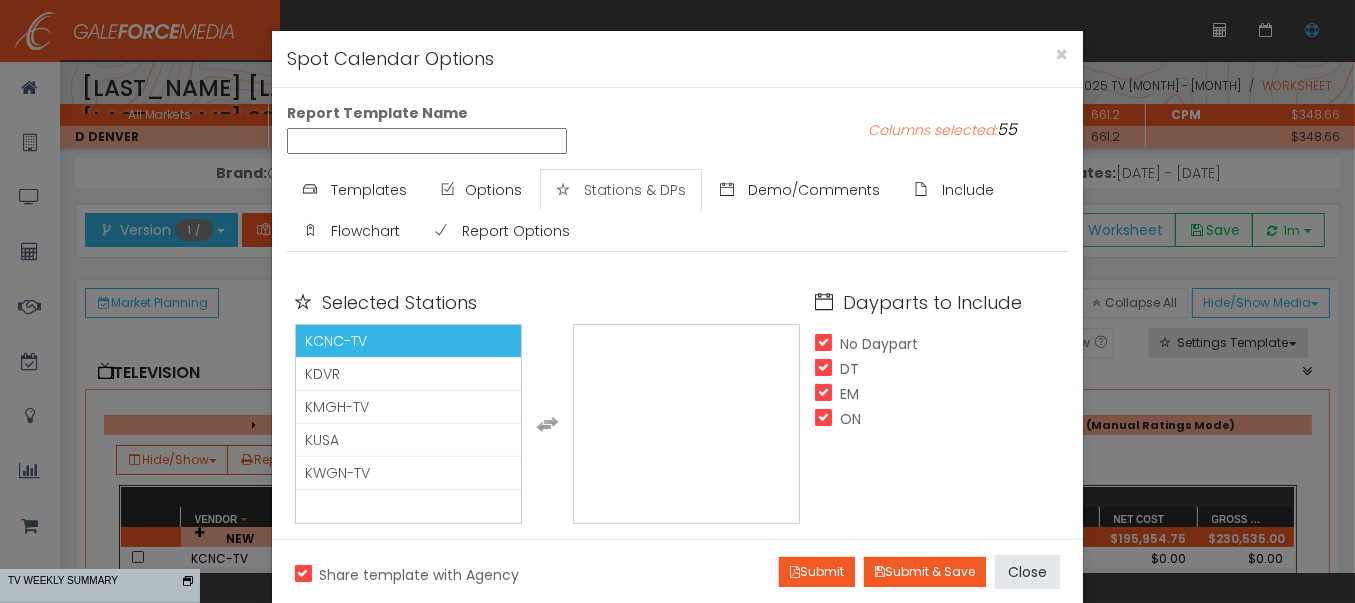 click on "KCNC-TV" at bounding box center (409, 341) 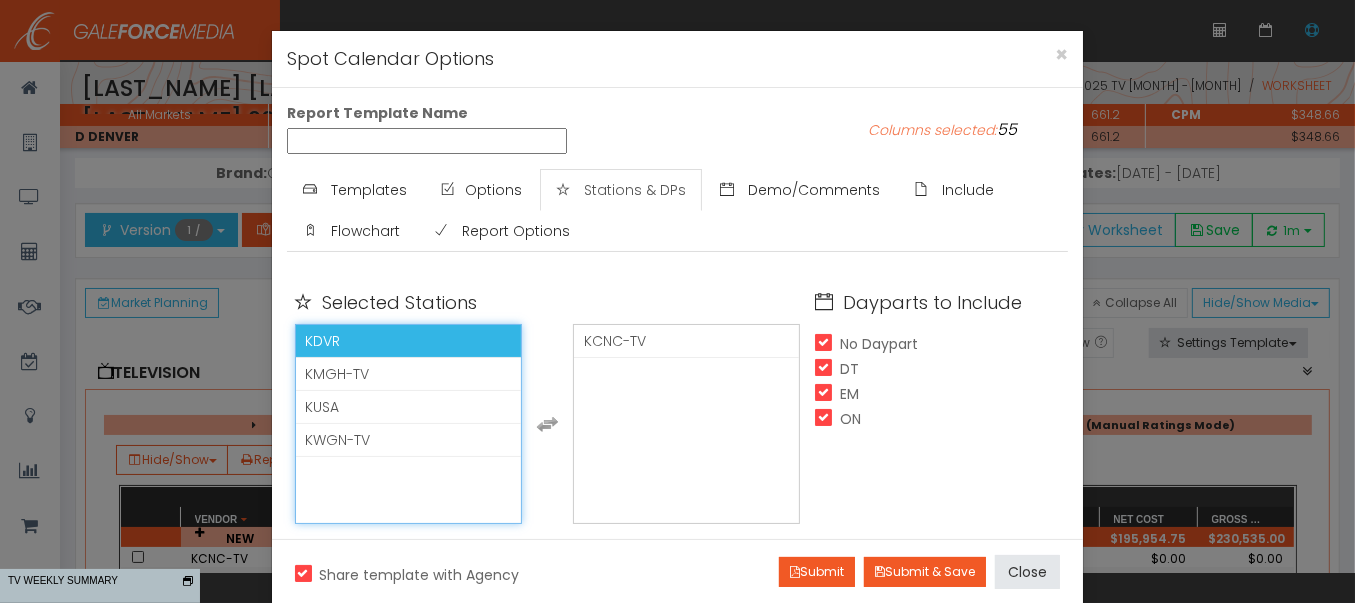 click on "KDVR" at bounding box center [409, 341] 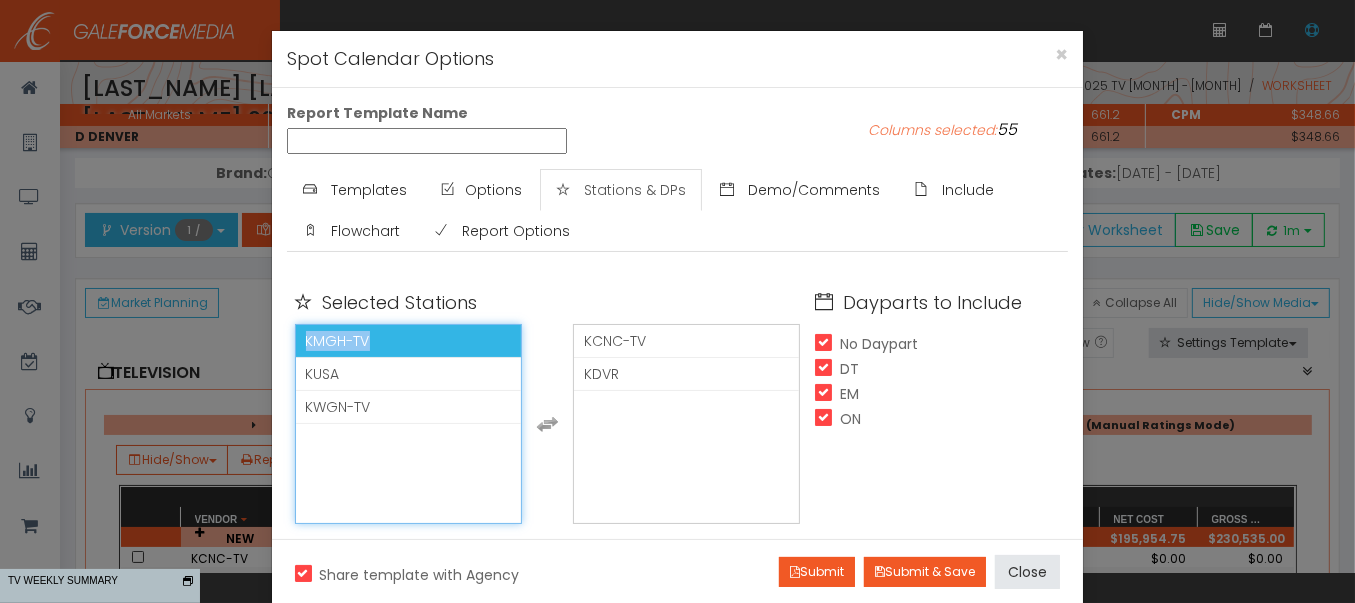 click on "KMGH-TV" at bounding box center [409, 341] 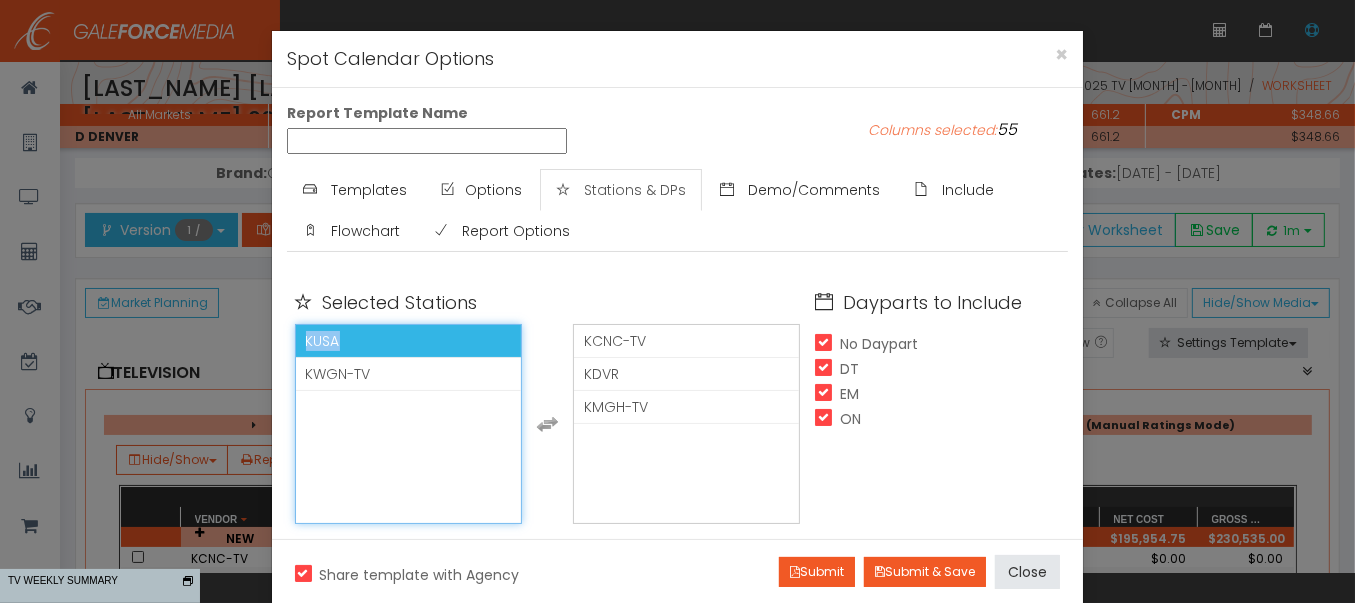 click on "KUSA" at bounding box center [409, 341] 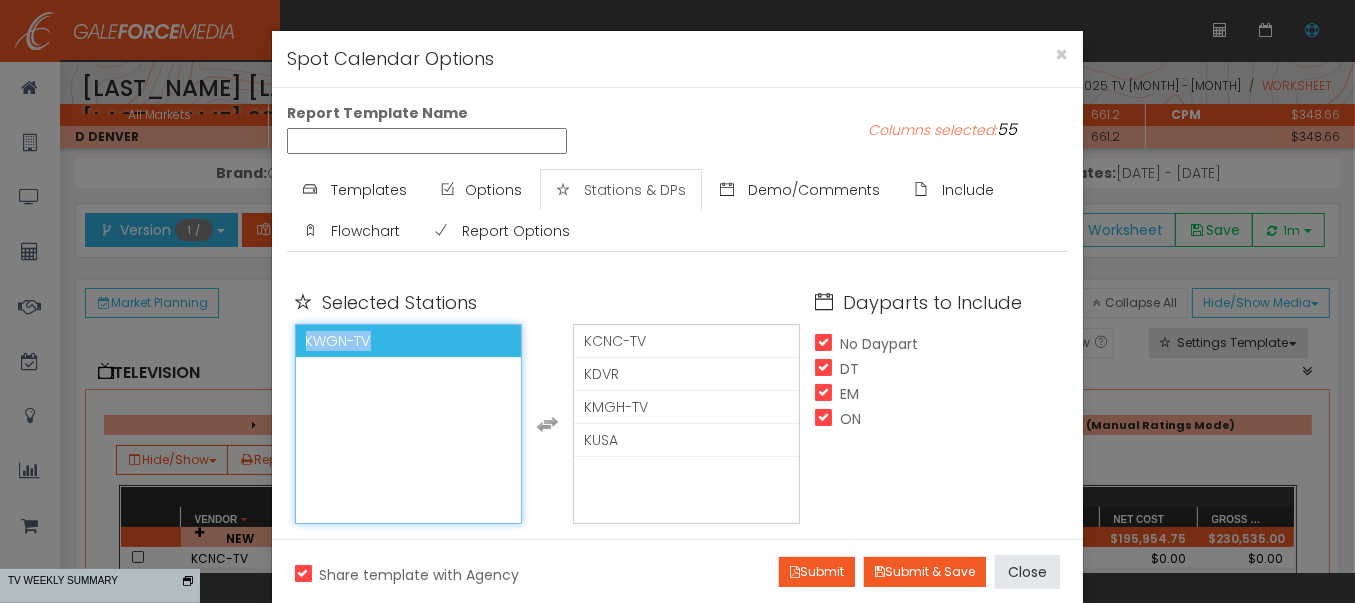 click on "KWGN-TV" at bounding box center (409, 341) 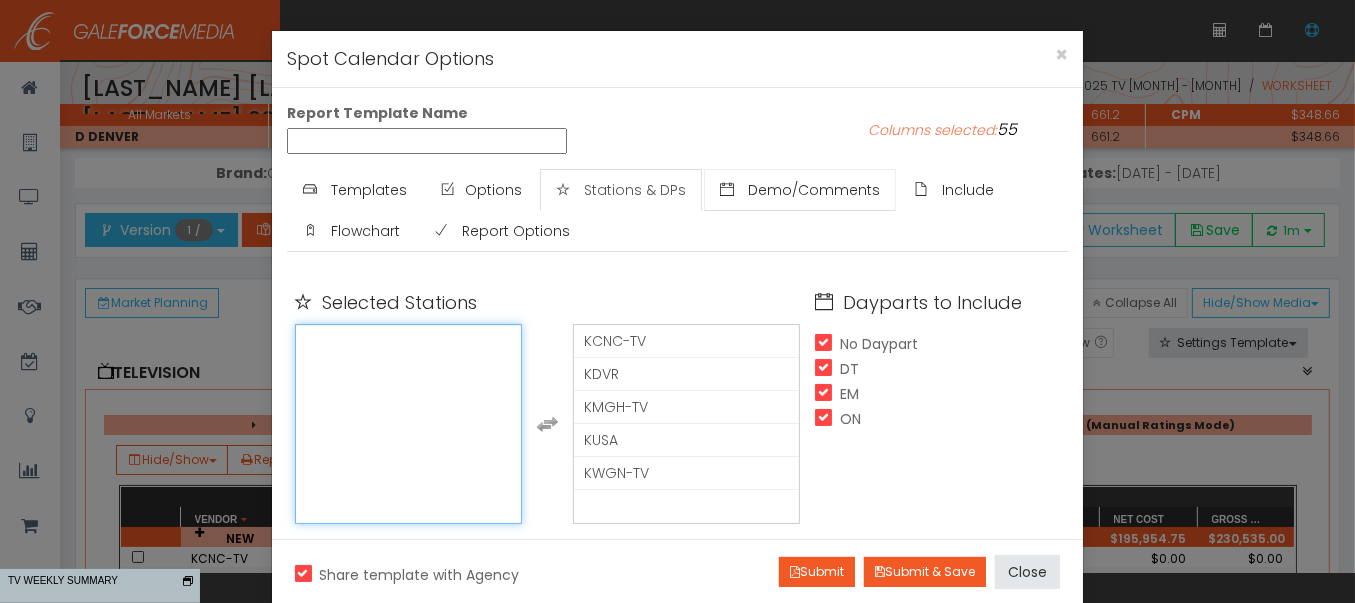 click on "Demo/Comments" at bounding box center [814, 190] 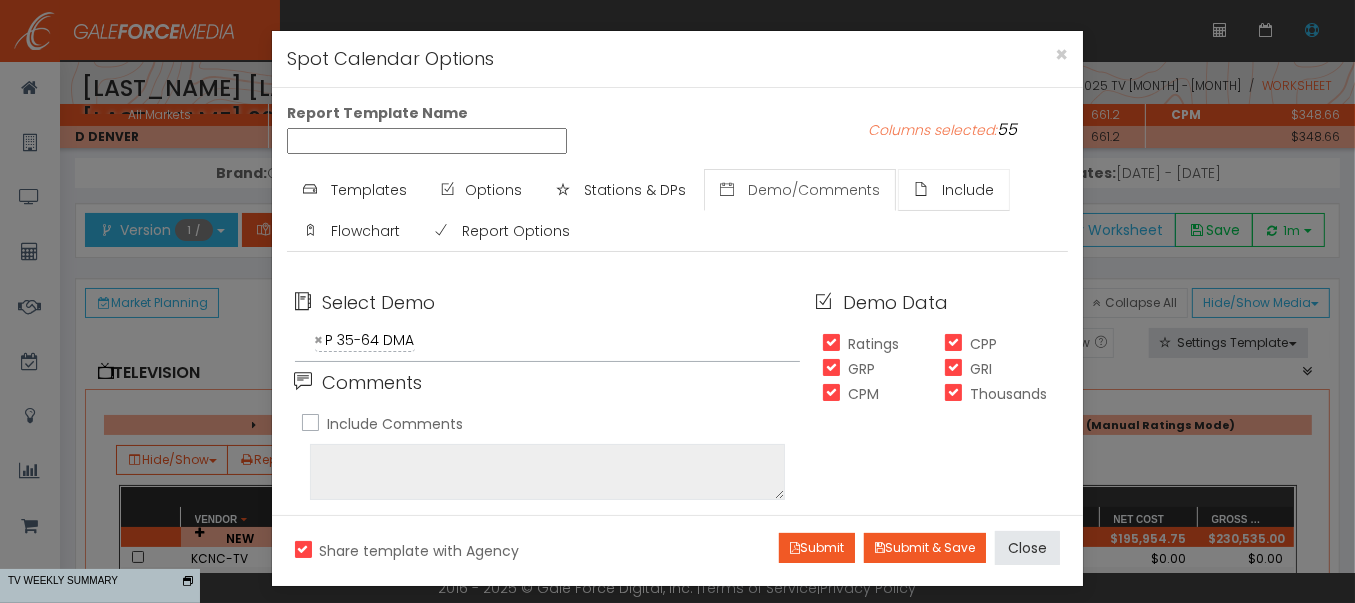 click on "Include" at bounding box center [968, 190] 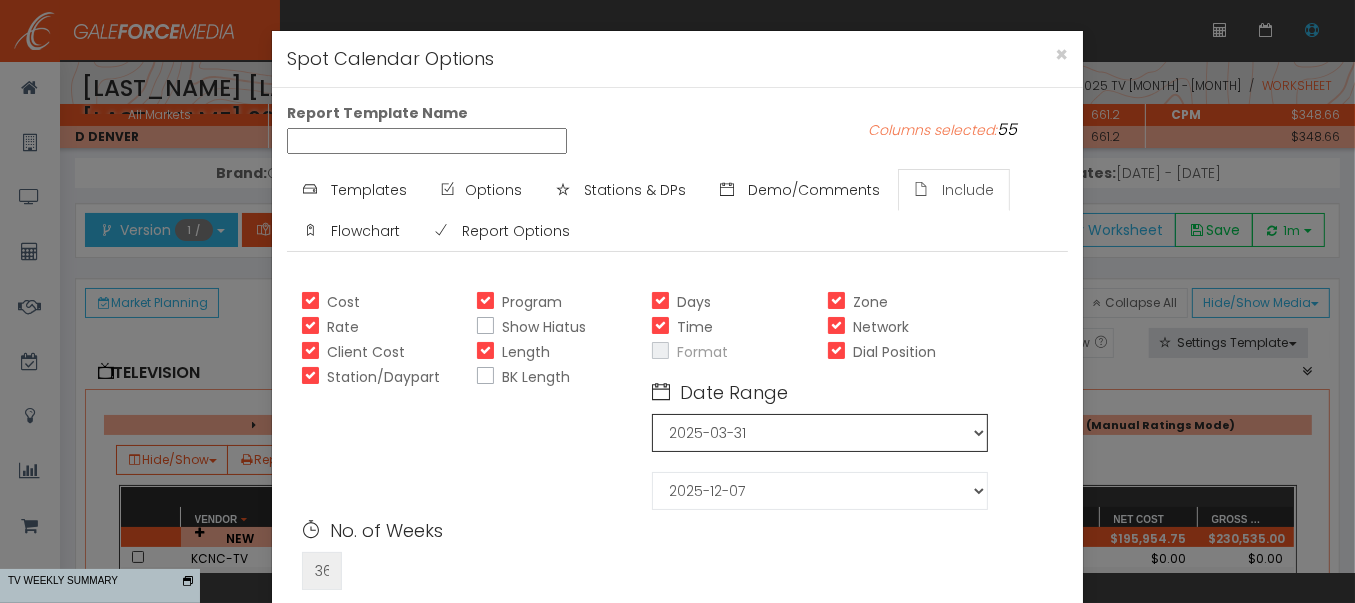 click on "2025-03-31 2025-04-07 2025-04-14 2025-04-21 2025-04-28 2025-05-05 2025-05-12 2025-05-19 2025-05-26 2025-06-02 2025-06-09 2025-06-16 2025-06-23 2025-06-30 2025-07-07 2025-07-14 2025-07-21 2025-07-28 2025-08-04 2025-08-11 2025-08-18 2025-08-25 2025-09-01 2025-09-08 2025-09-15 2025-09-22 2025-09-29 2025-10-06 2025-10-13 2025-10-20 2025-10-27 2025-11-03 2025-11-10 2025-11-17 2025-11-24 2025-12-01" at bounding box center (819, 433) 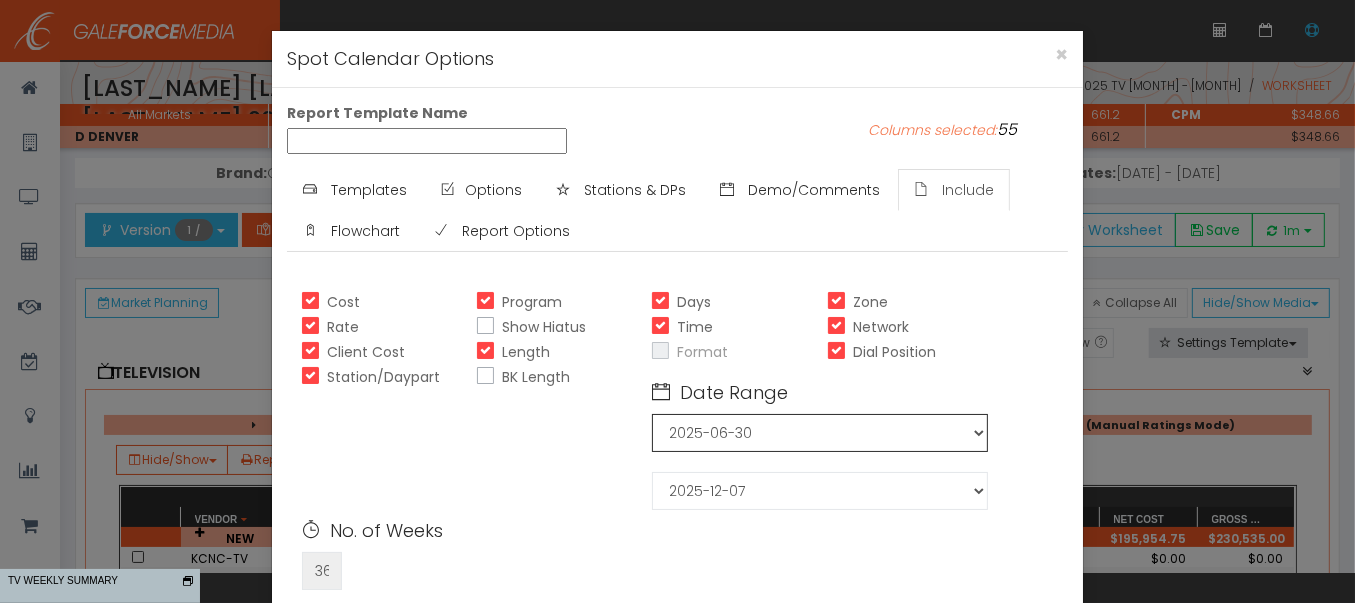 click on "2025-03-31 2025-04-07 2025-04-14 2025-04-21 2025-04-28 2025-05-05 2025-05-12 2025-05-19 2025-05-26 2025-06-02 2025-06-09 2025-06-16 2025-06-23 2025-06-30 2025-07-07 2025-07-14 2025-07-21 2025-07-28 2025-08-04 2025-08-11 2025-08-18 2025-08-25 2025-09-01 2025-09-08 2025-09-15 2025-09-22 2025-09-29 2025-10-06 2025-10-13 2025-10-20 2025-10-27 2025-11-03 2025-11-10 2025-11-17 2025-11-24 2025-12-01" at bounding box center [819, 433] 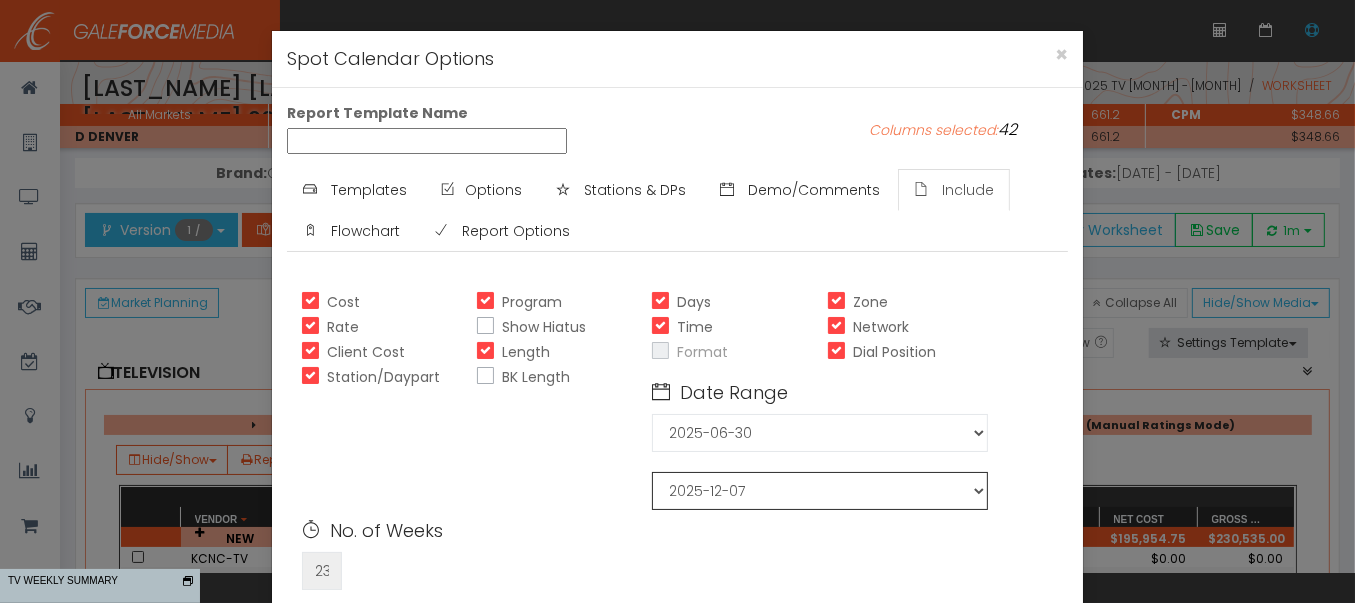 click on "2025-04-06 2025-04-13 2025-04-20 2025-04-27 2025-05-04 2025-05-11 2025-05-18 2025-05-25 2025-06-01 2025-06-08 2025-06-15 2025-06-22 2025-06-29 2025-07-06 2025-07-13 2025-07-20 2025-07-27 2025-08-03 2025-08-10 2025-08-17 2025-08-24 2025-08-31 2025-09-07 2025-09-14 2025-09-21 2025-09-28 2025-10-05 2025-10-12 2025-10-19 2025-10-26 2025-11-02 2025-11-09 2025-11-16 2025-11-23 2025-11-30 2025-12-07" at bounding box center (819, 491) 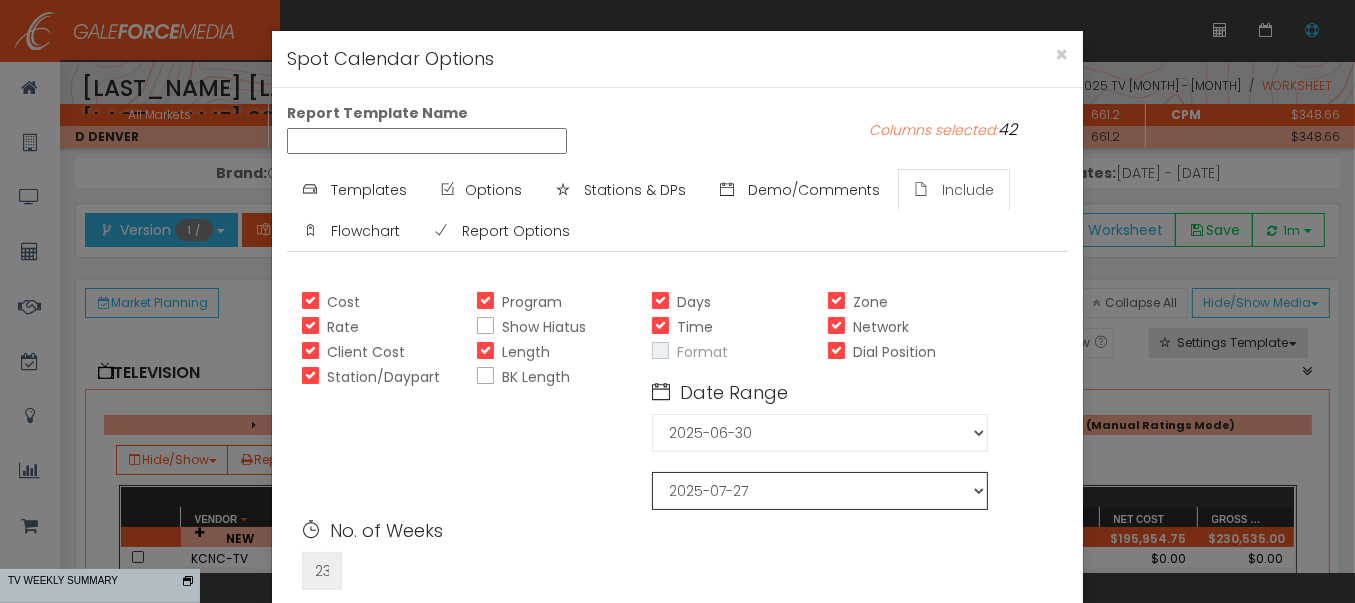 click on "2025-04-06 2025-04-13 2025-04-20 2025-04-27 2025-05-04 2025-05-11 2025-05-18 2025-05-25 2025-06-01 2025-06-08 2025-06-15 2025-06-22 2025-06-29 2025-07-06 2025-07-13 2025-07-20 2025-07-27 2025-08-03 2025-08-10 2025-08-17 2025-08-24 2025-08-31 2025-09-07 2025-09-14 2025-09-21 2025-09-28 2025-10-05 2025-10-12 2025-10-19 2025-10-26 2025-11-02 2025-11-09 2025-11-16 2025-11-23 2025-11-30 2025-12-07" at bounding box center (819, 491) 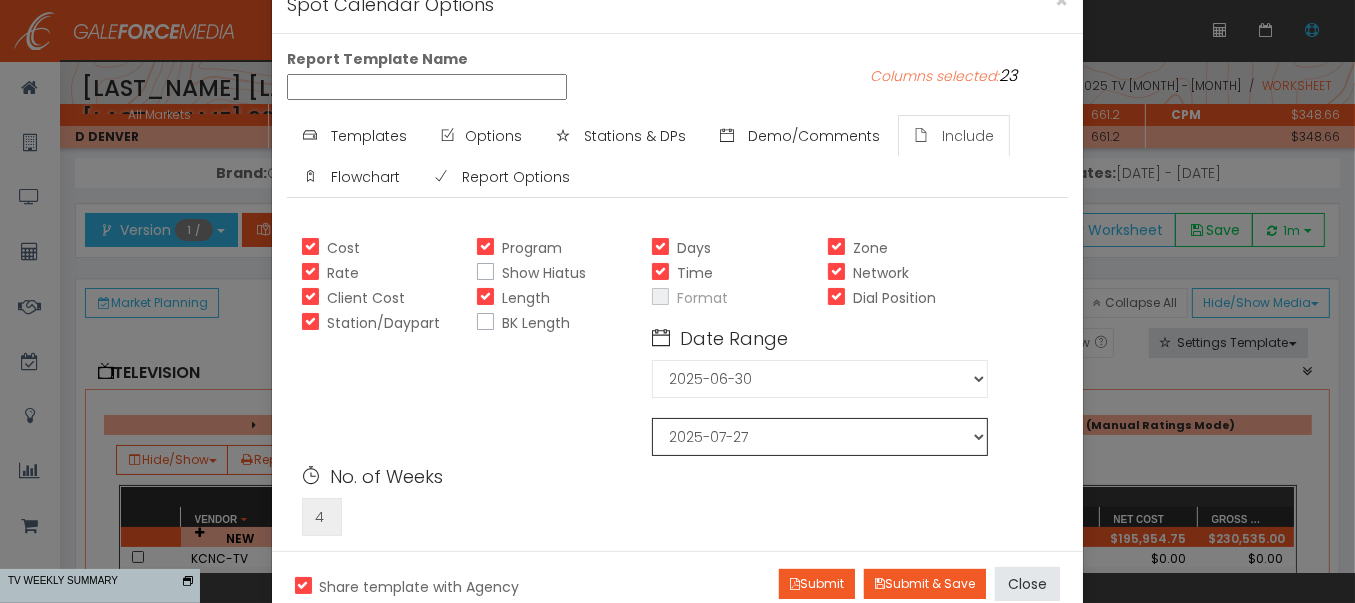 scroll, scrollTop: 101, scrollLeft: 0, axis: vertical 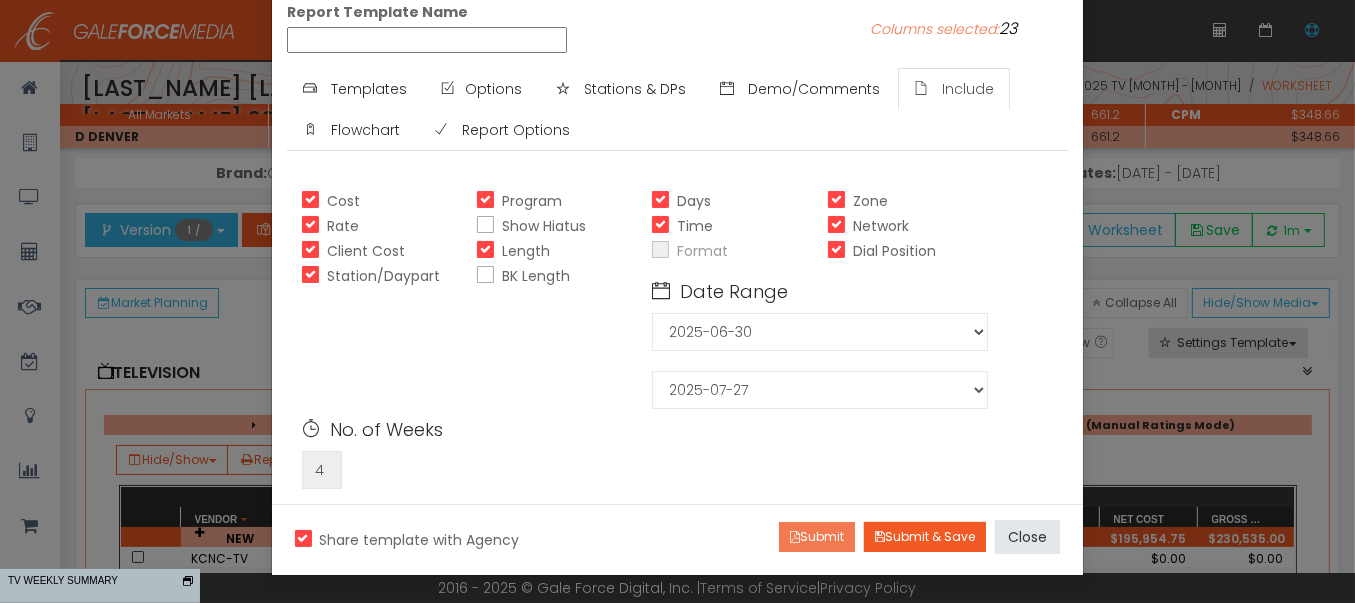 click on "Submit" at bounding box center (817, 537) 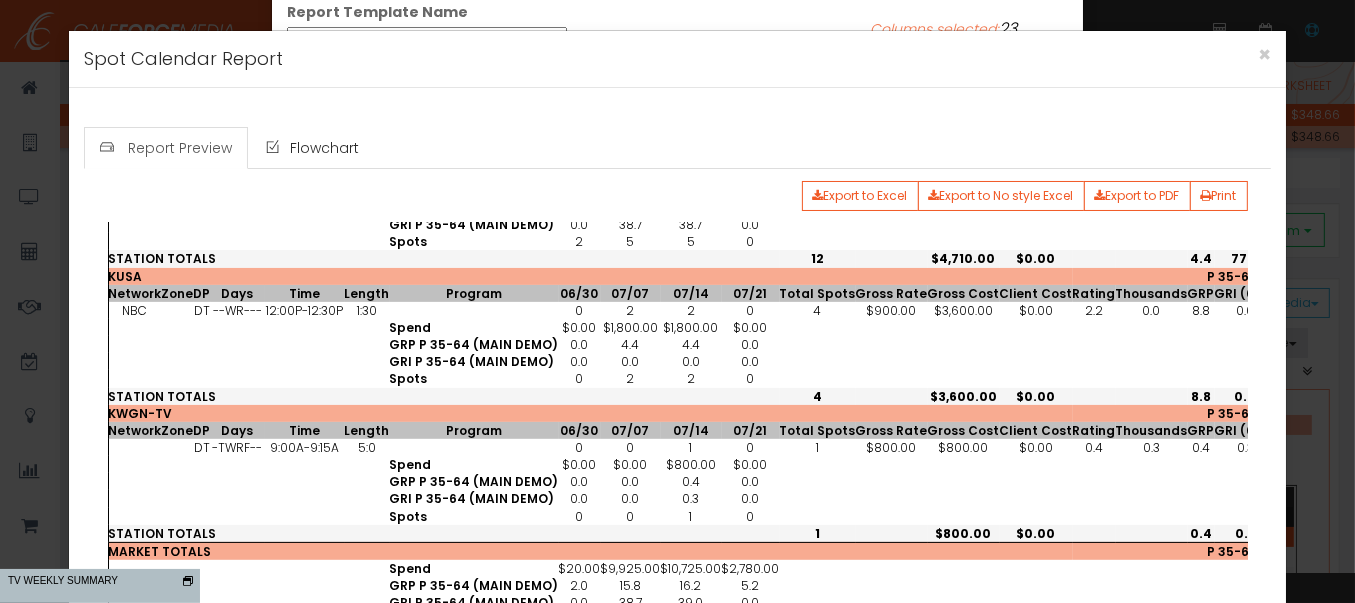 scroll, scrollTop: 478, scrollLeft: 0, axis: vertical 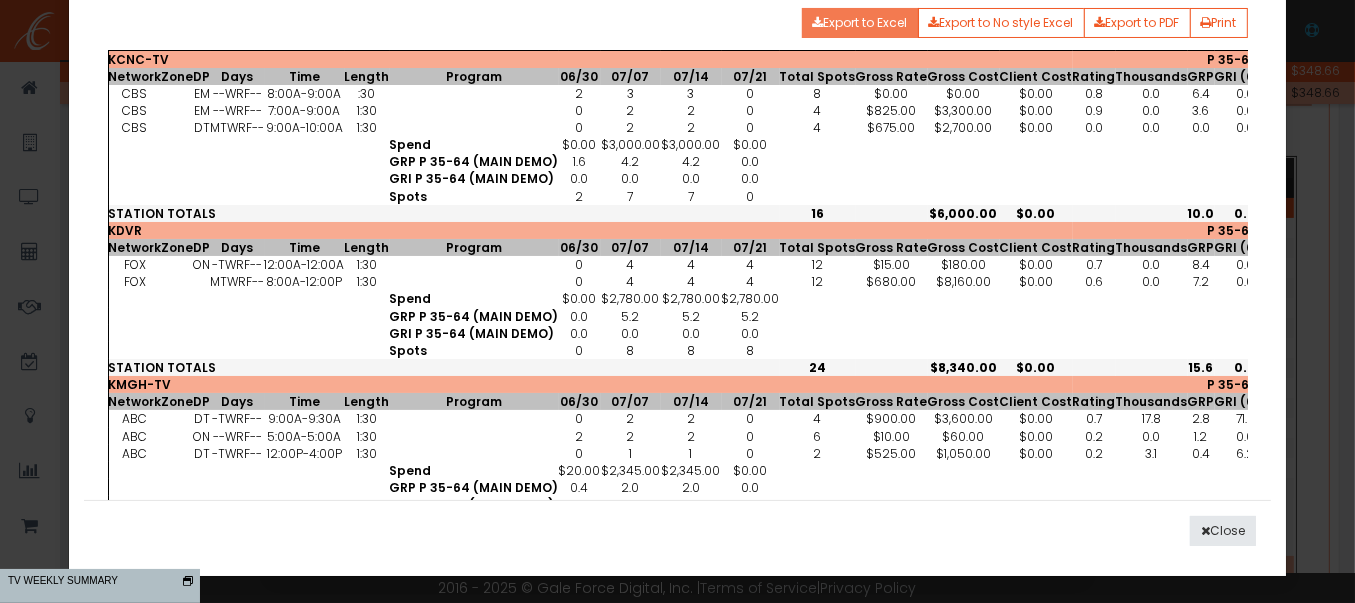 click on "Export to Excel" at bounding box center (860, 23) 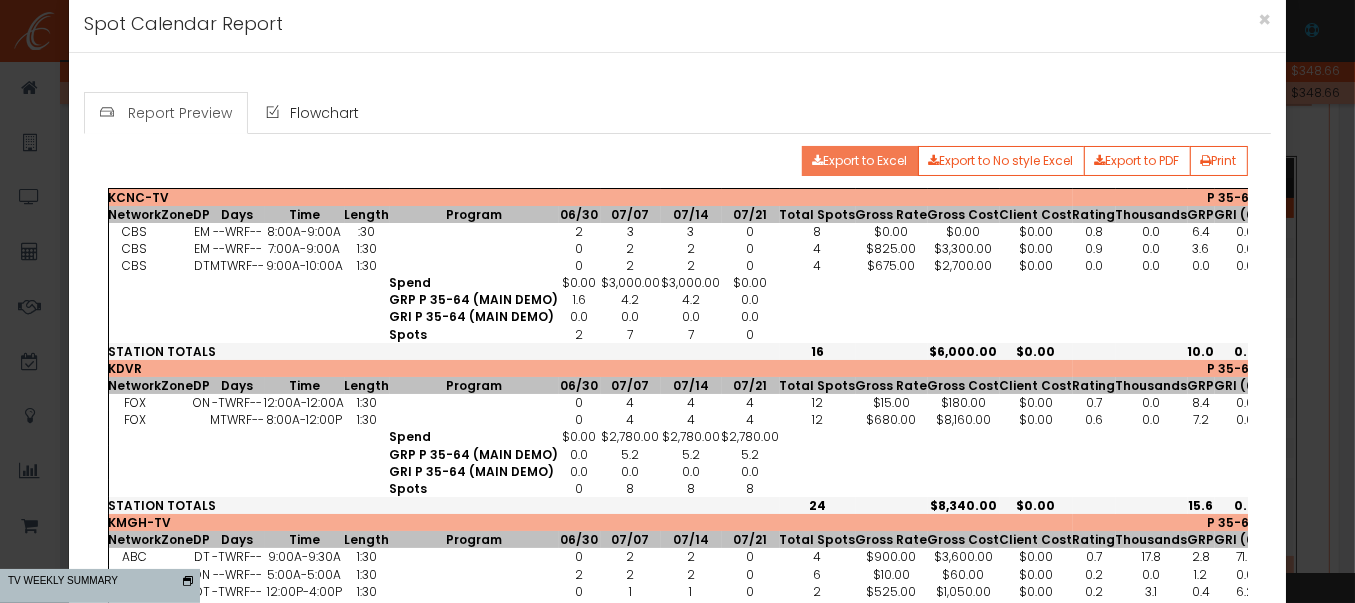 scroll, scrollTop: 0, scrollLeft: 0, axis: both 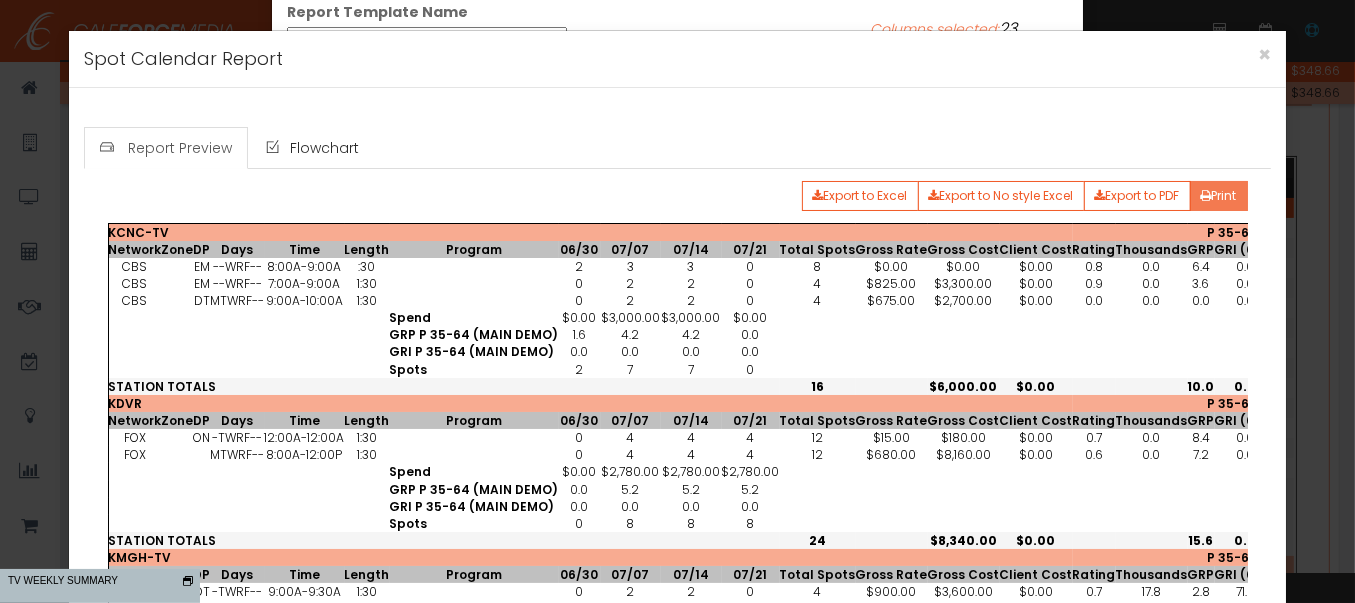 click at bounding box center [1206, 196] 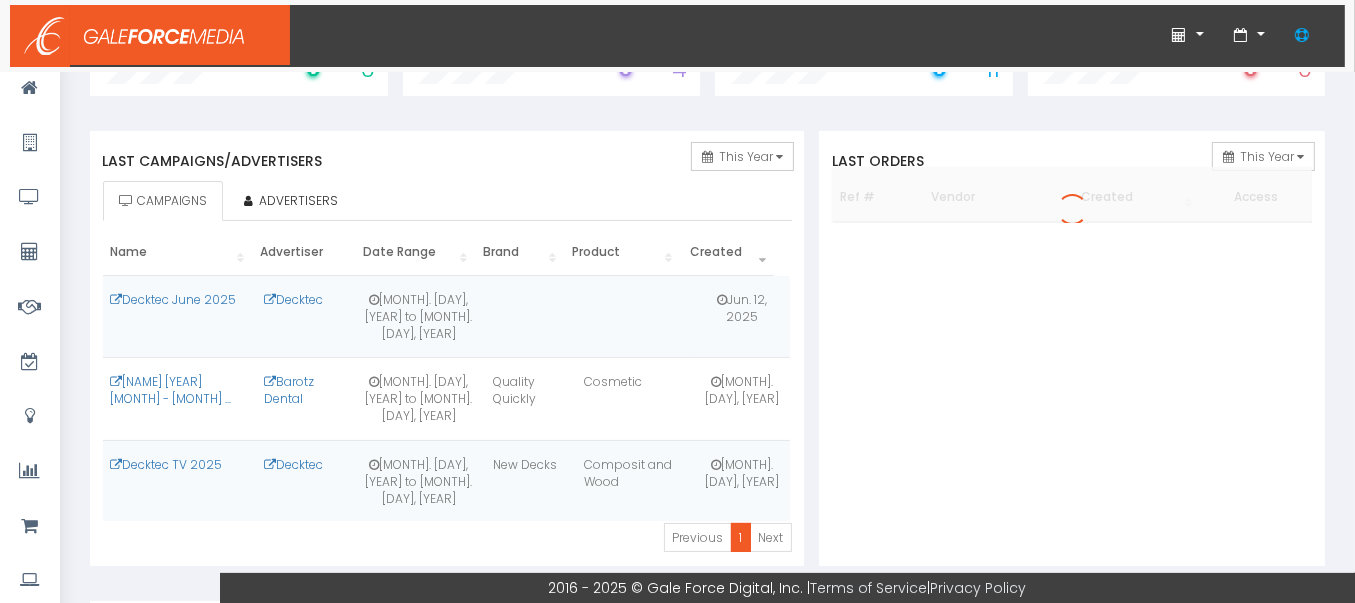 scroll, scrollTop: 200, scrollLeft: 0, axis: vertical 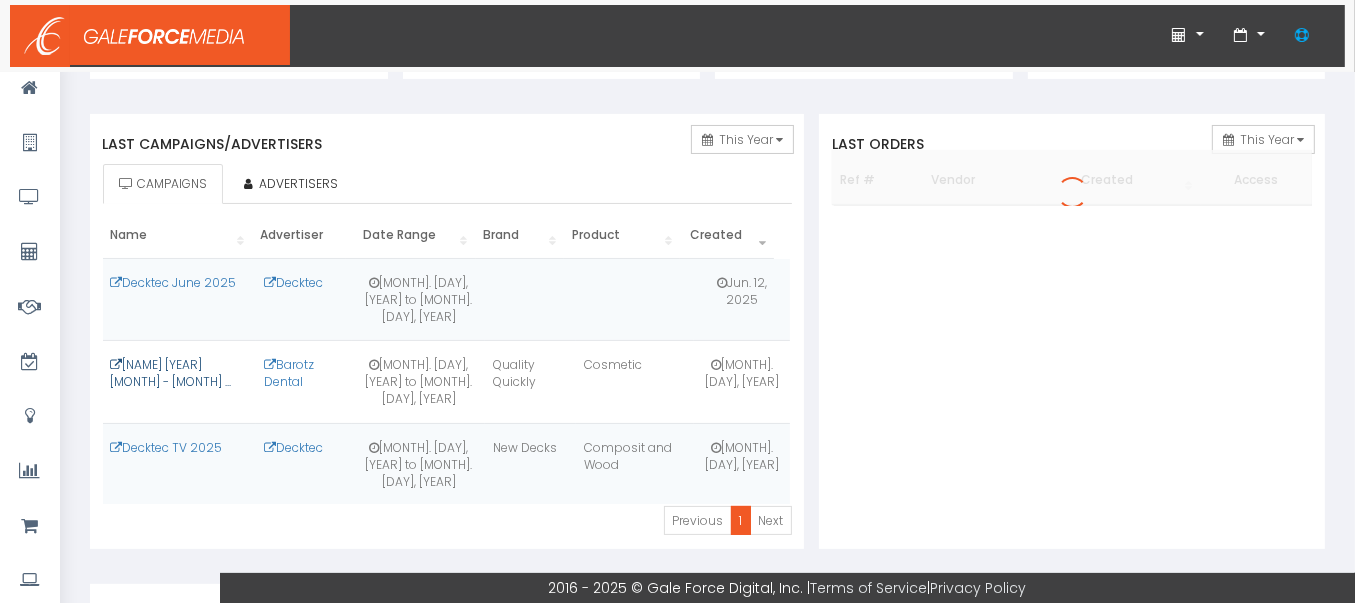 click on "[NAME] [YEAR] [MONTH] - [MONTH] ..." at bounding box center [171, 373] 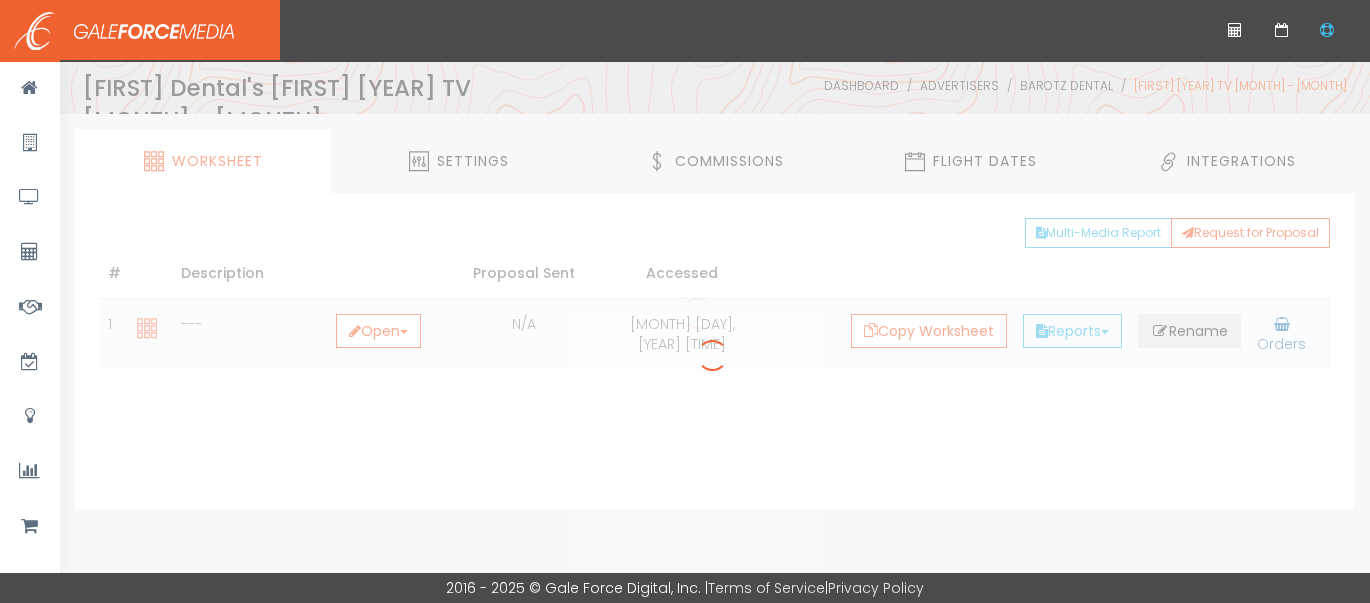 scroll, scrollTop: 0, scrollLeft: 0, axis: both 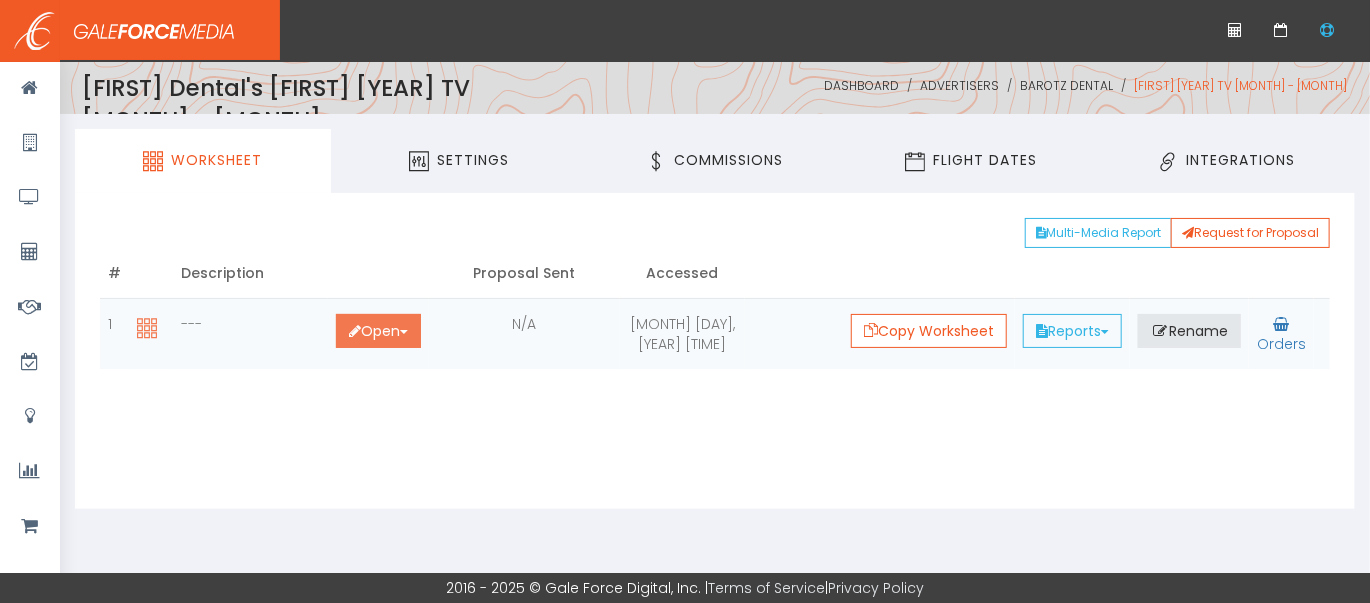click on "Open
Toggle Dropdown" at bounding box center [378, 331] 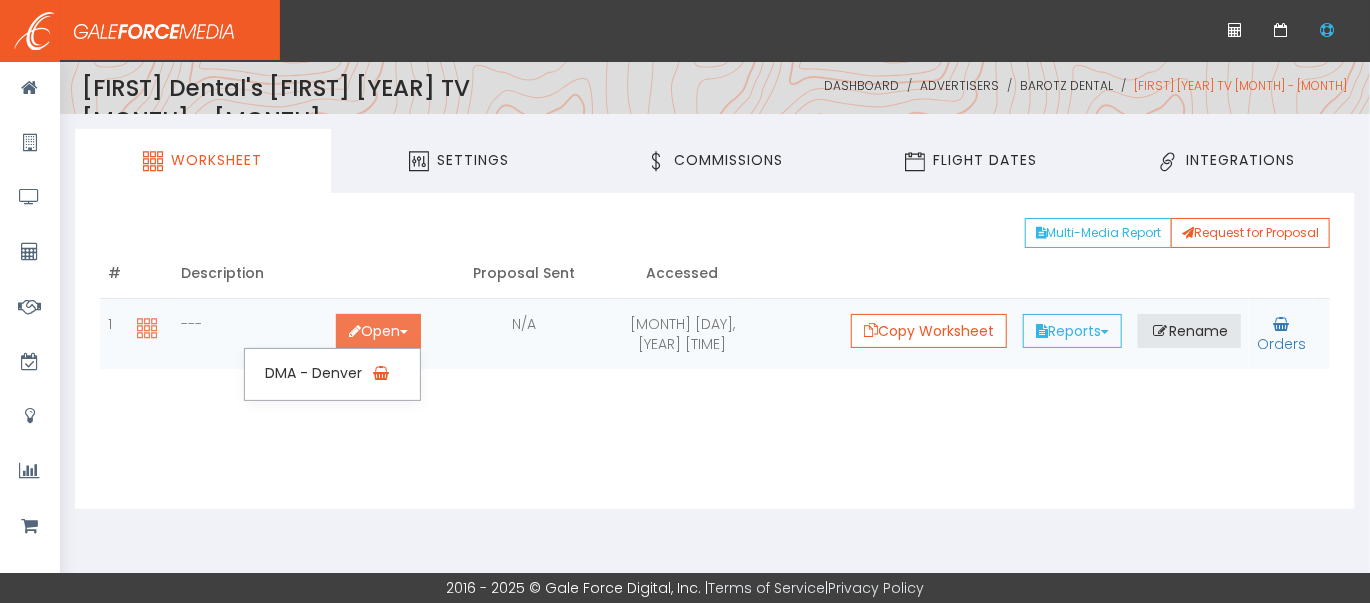 click on "Open
Toggle Dropdown" at bounding box center (378, 331) 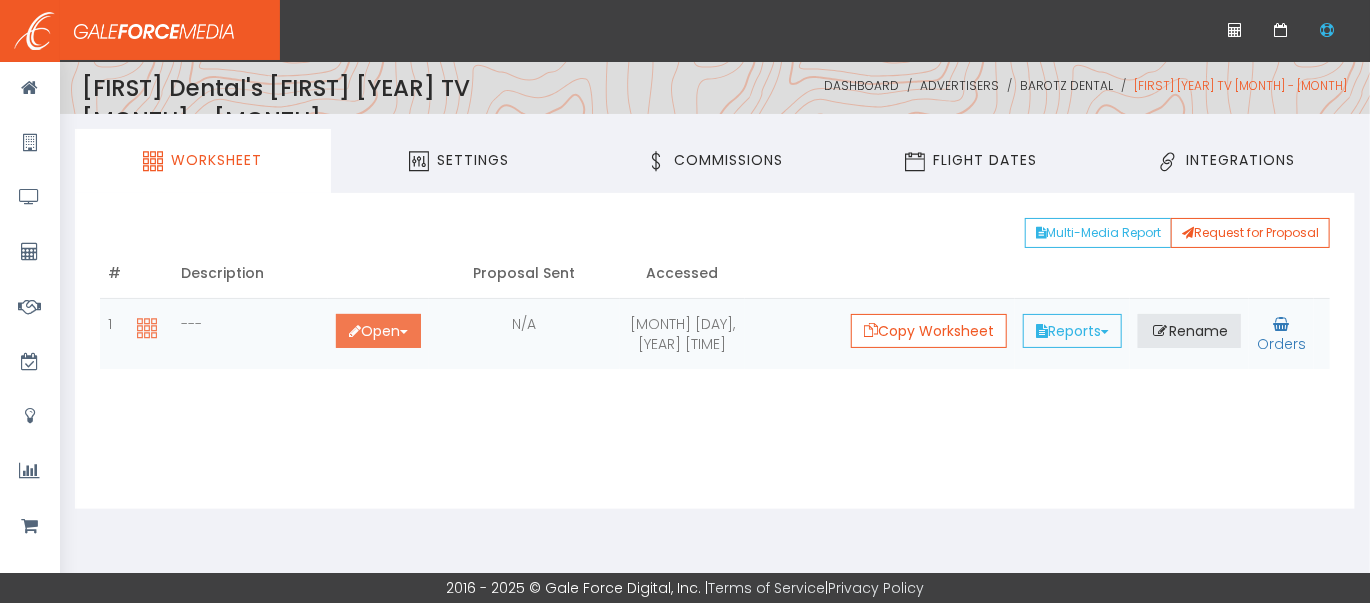 click on "Open
Toggle Dropdown" at bounding box center [378, 331] 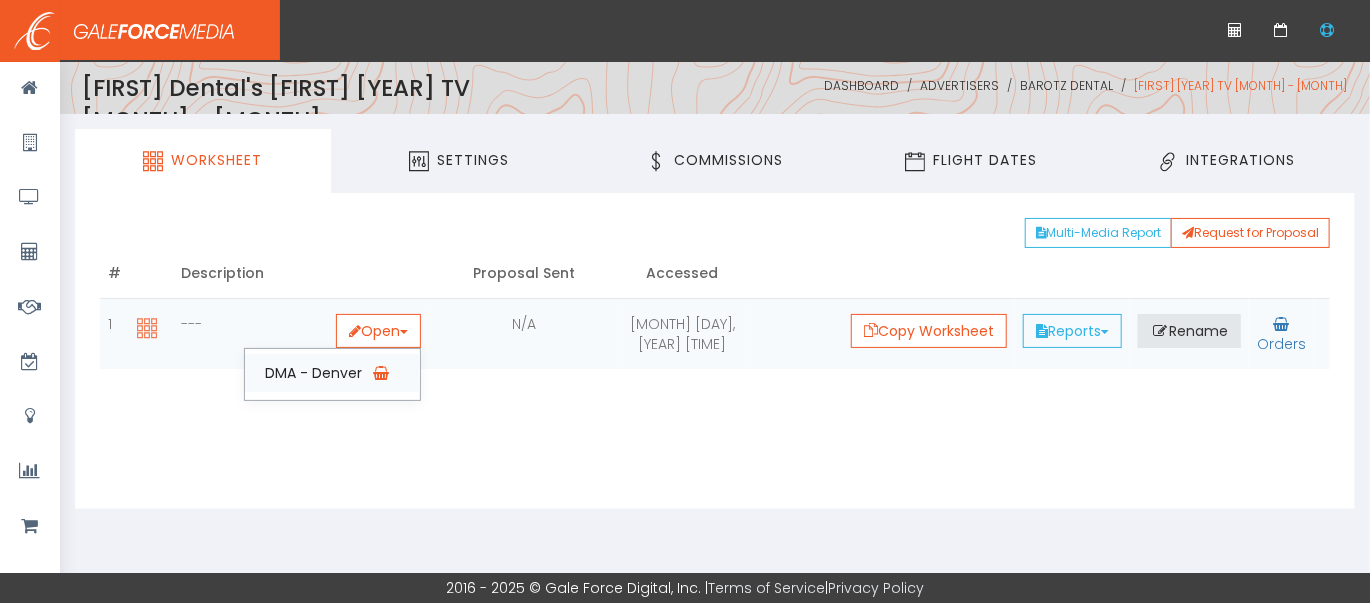 click on "DMA - Denver" at bounding box center (332, 373) 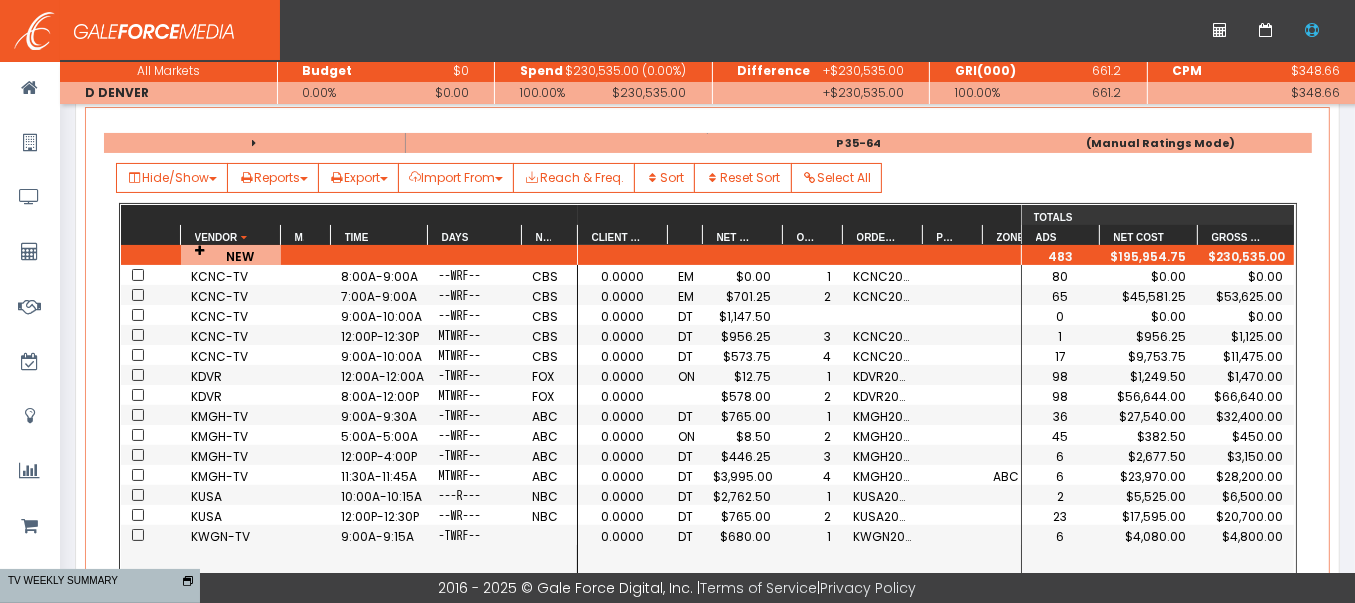 scroll, scrollTop: 300, scrollLeft: 0, axis: vertical 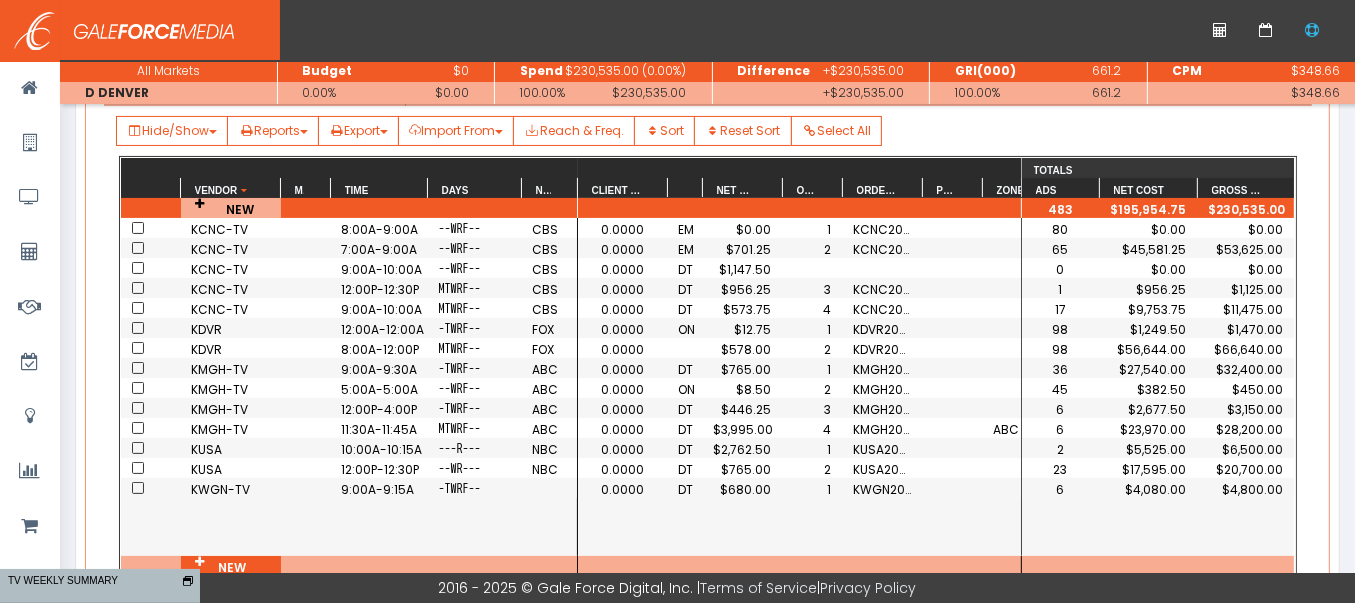 click on "$765.00" at bounding box center (743, 249) 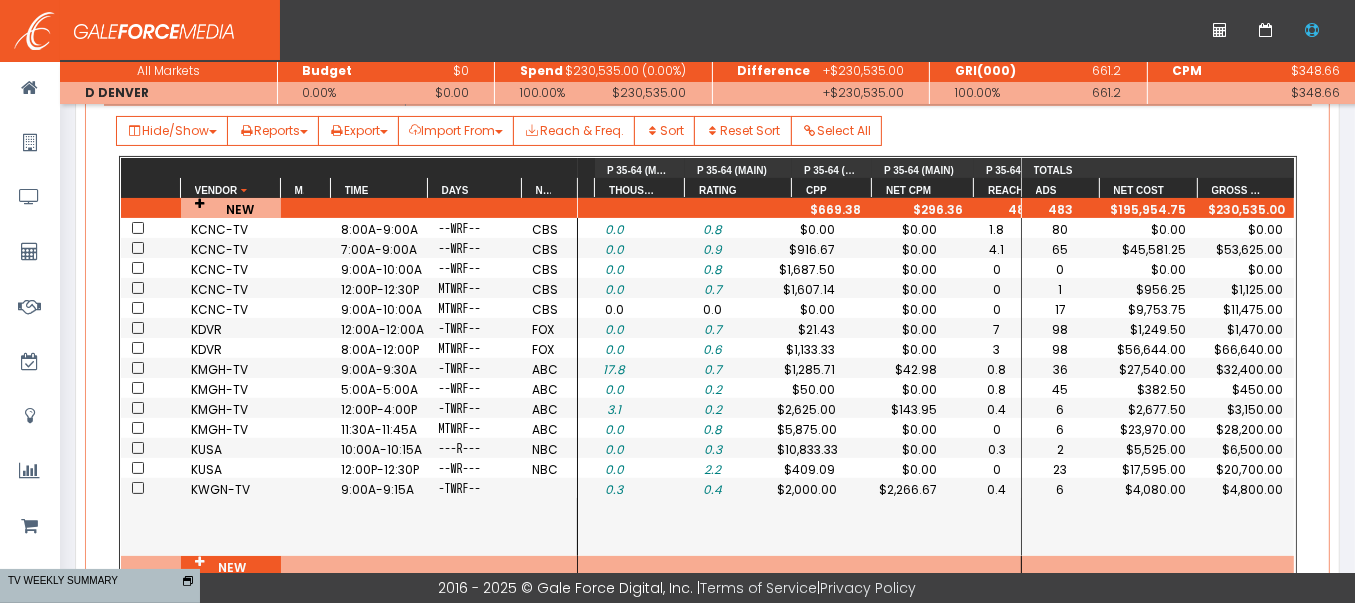 scroll, scrollTop: 0, scrollLeft: 600, axis: horizontal 